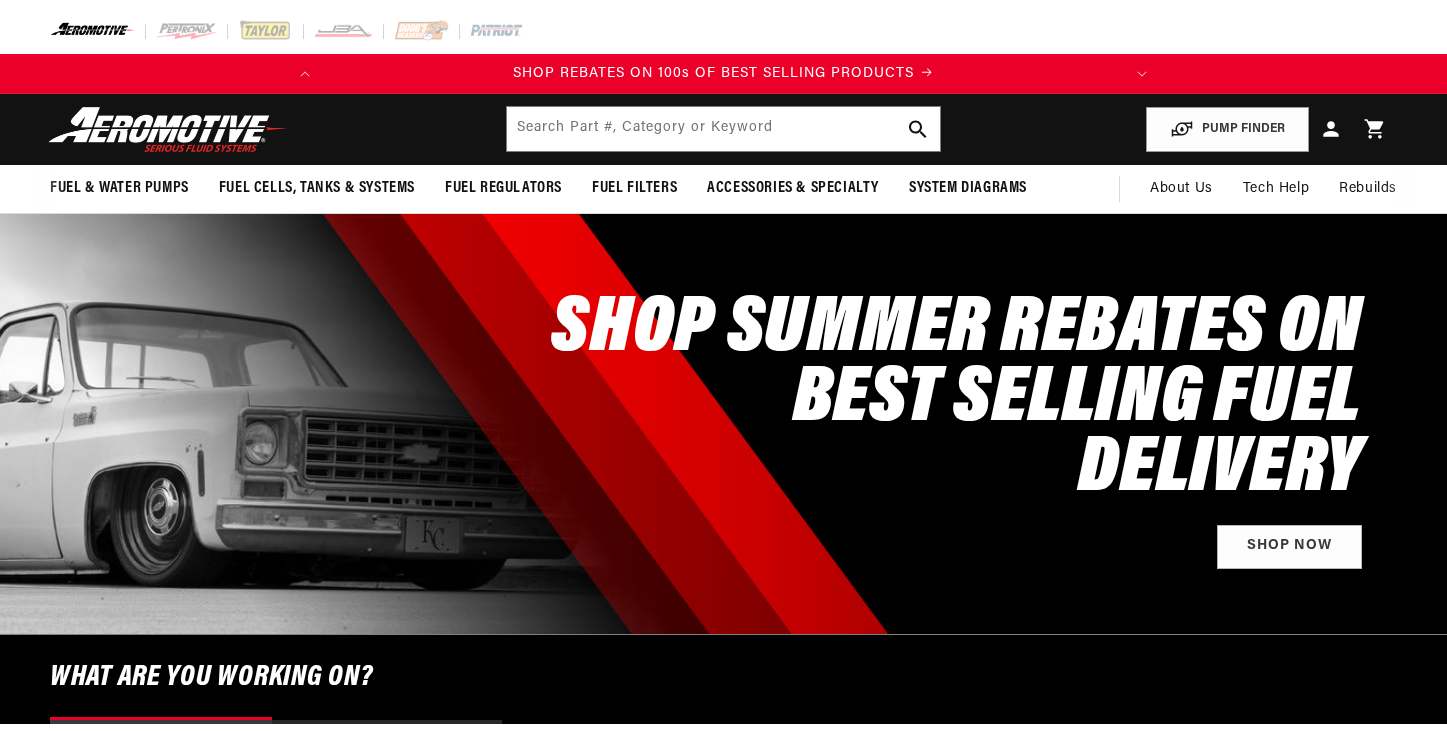 scroll, scrollTop: 0, scrollLeft: 0, axis: both 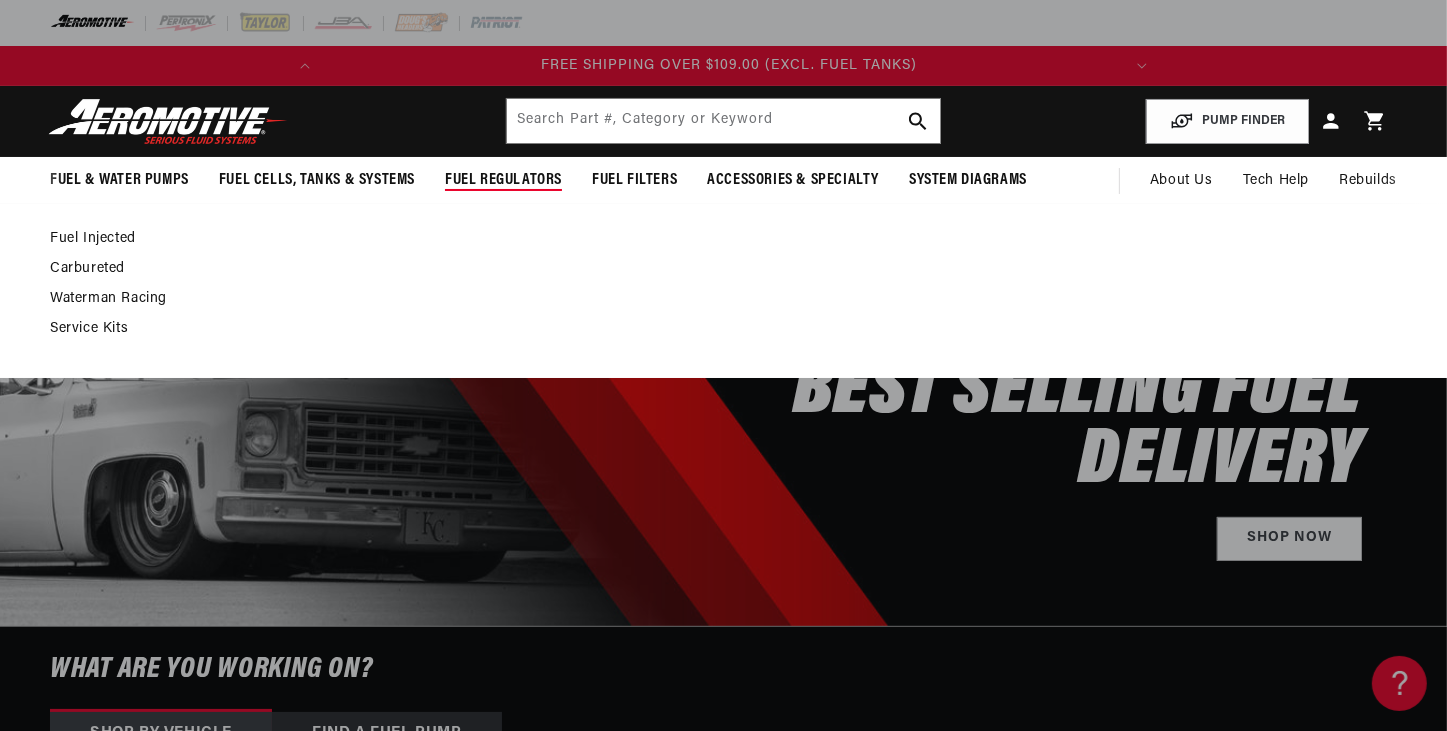 click on "Carbureted" at bounding box center [713, 269] 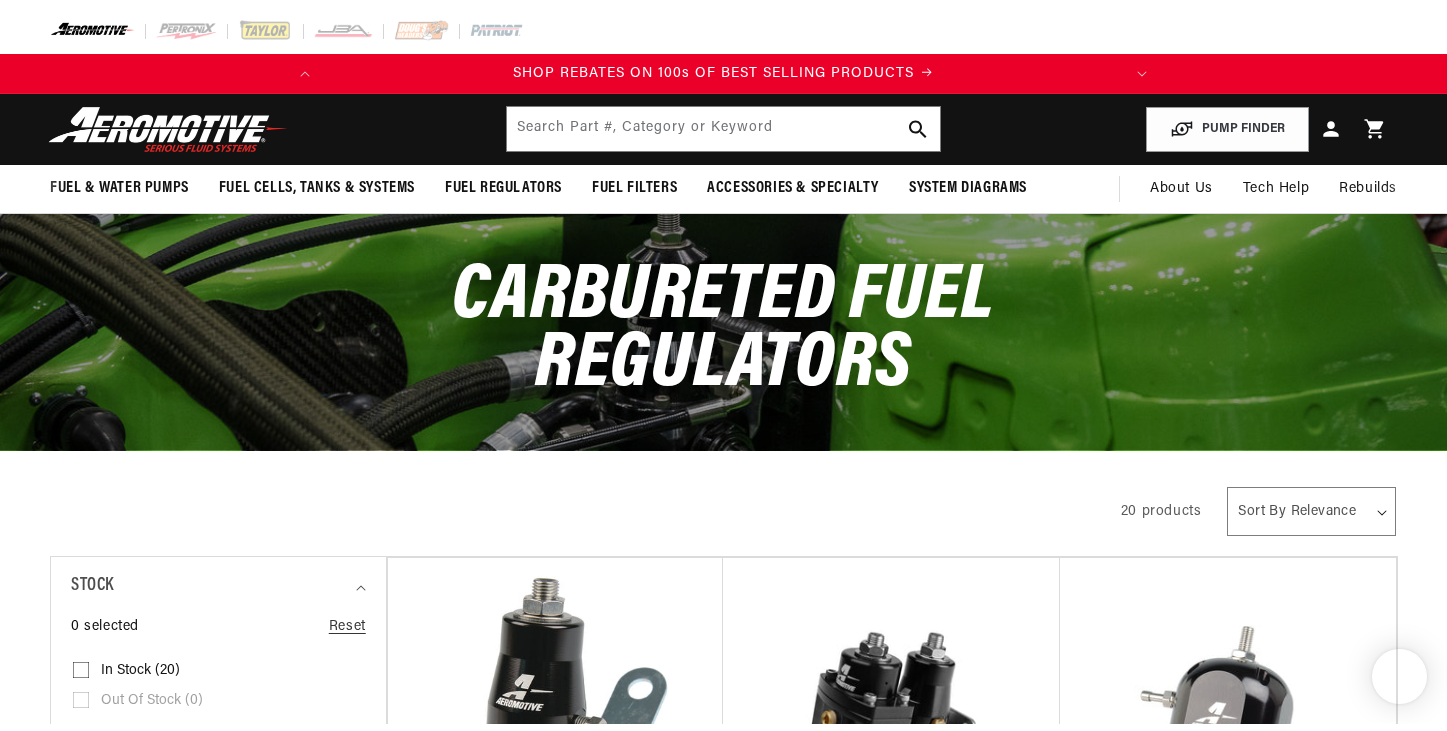 scroll, scrollTop: 0, scrollLeft: 0, axis: both 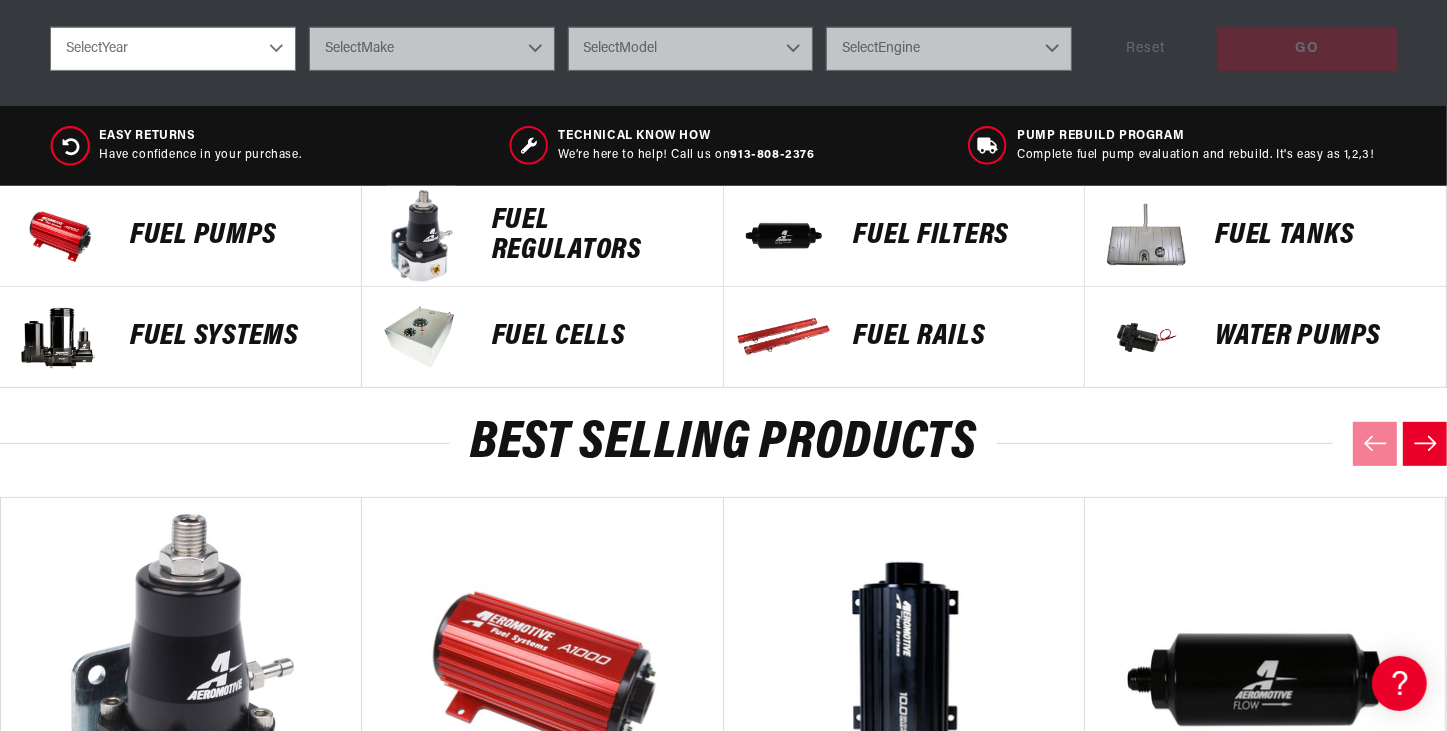 click on "FUEL REGULATORS" at bounding box center [597, 236] 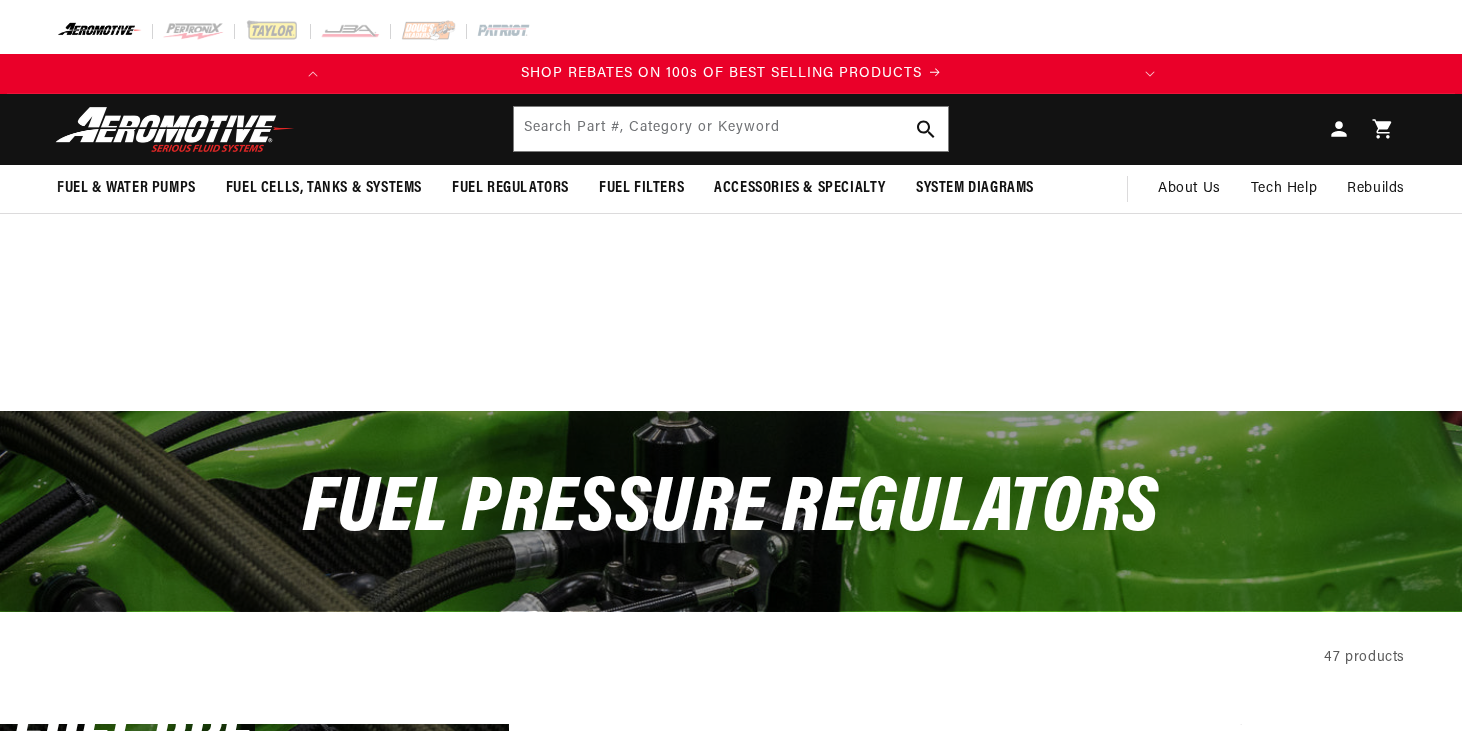 scroll, scrollTop: 0, scrollLeft: 0, axis: both 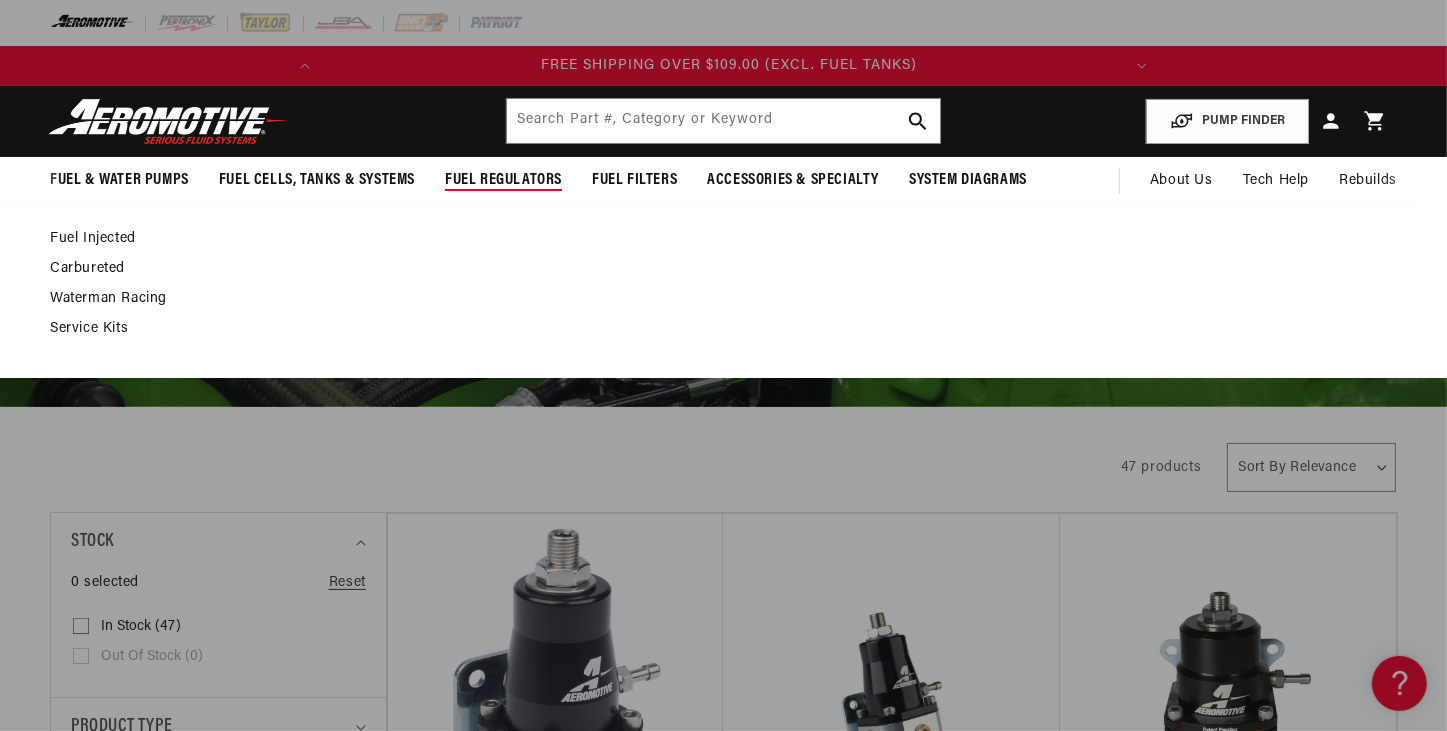 click on "Fuel Injected" at bounding box center [713, 239] 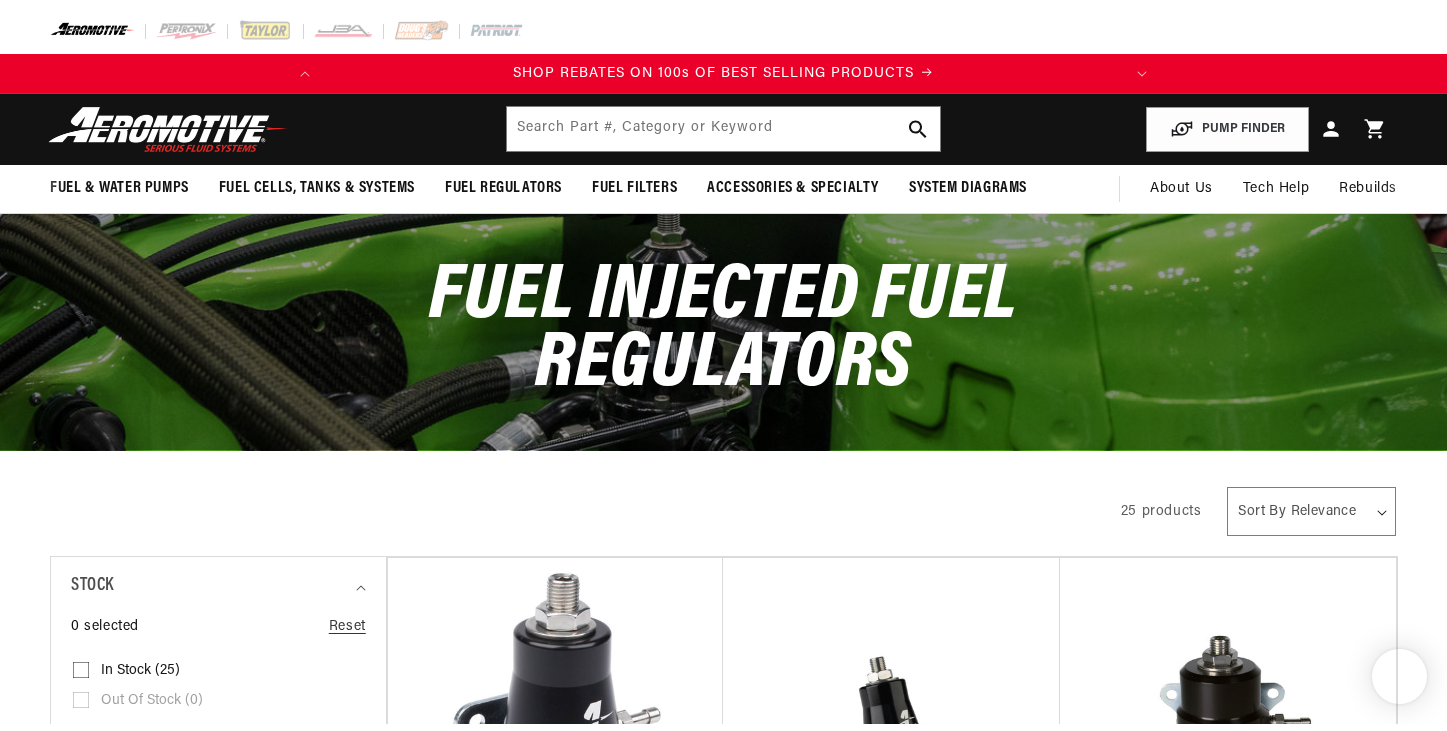 scroll, scrollTop: 0, scrollLeft: 0, axis: both 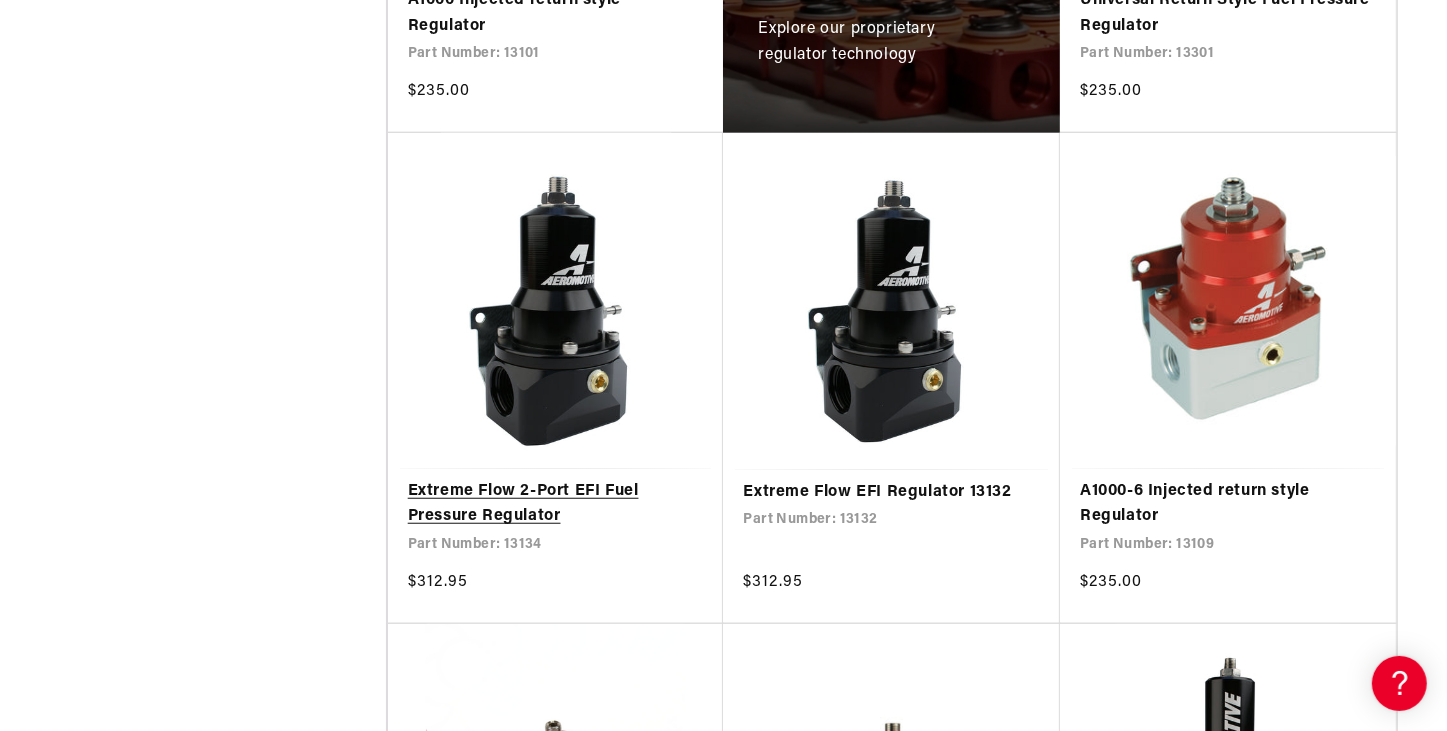 click on "Extreme Flow 2-Port EFI Fuel Pressure Regulator" at bounding box center (556, 504) 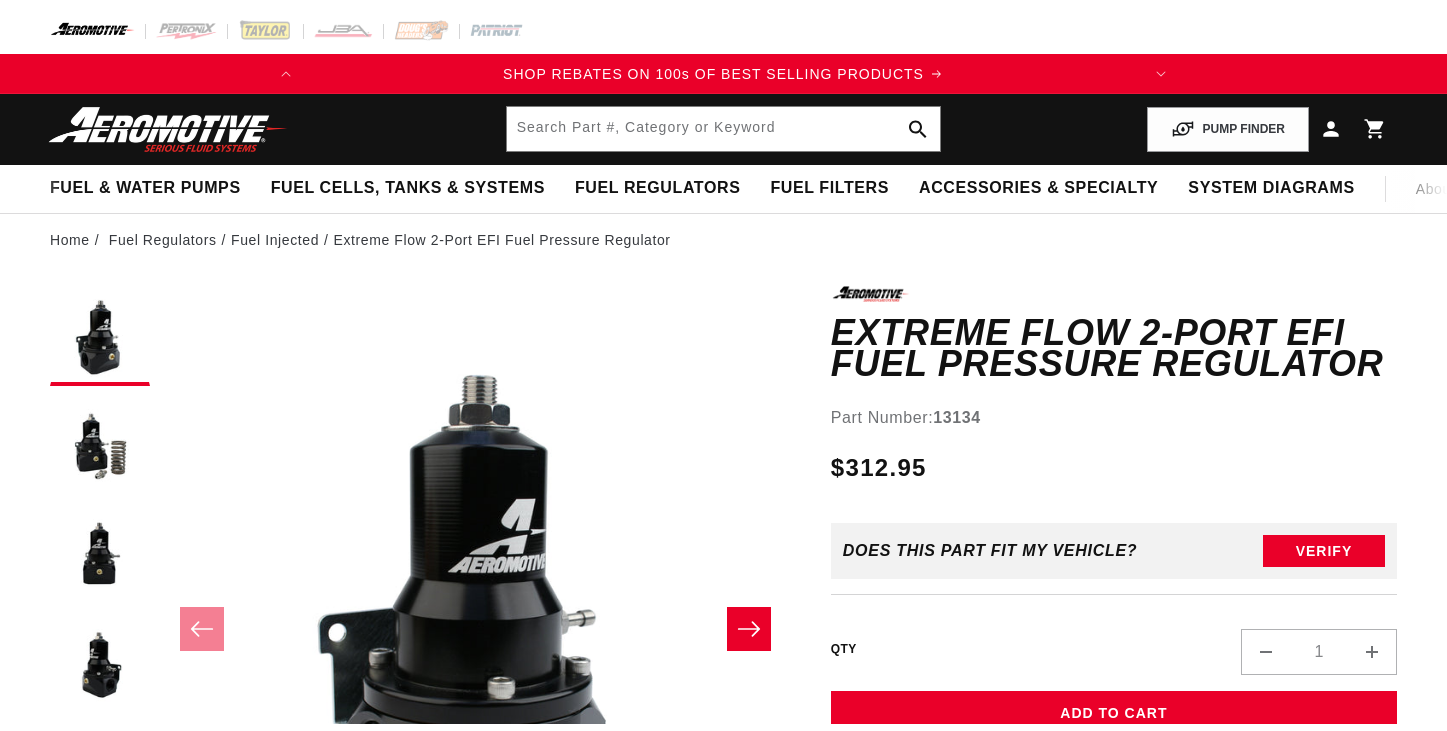 scroll, scrollTop: 0, scrollLeft: 0, axis: both 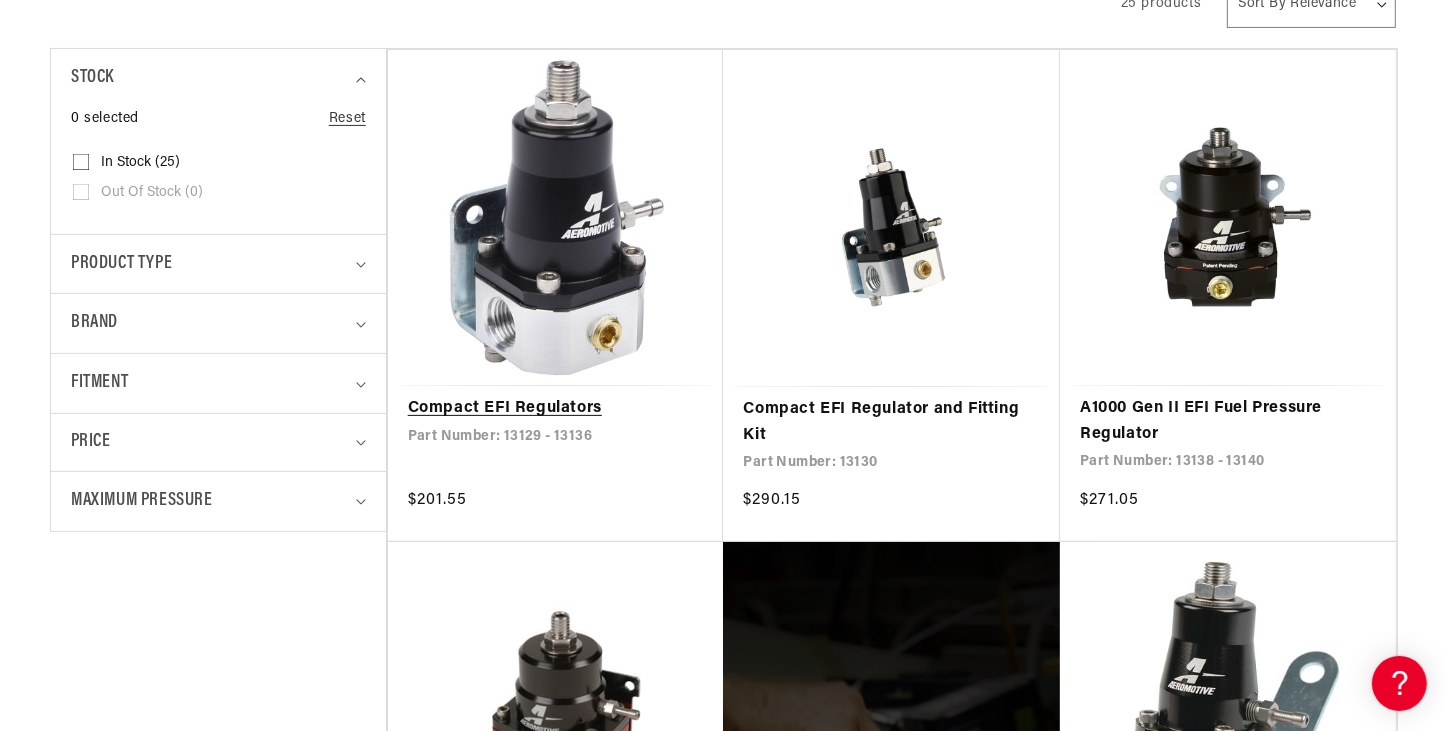 click on "Compact EFI Regulators" at bounding box center [556, 409] 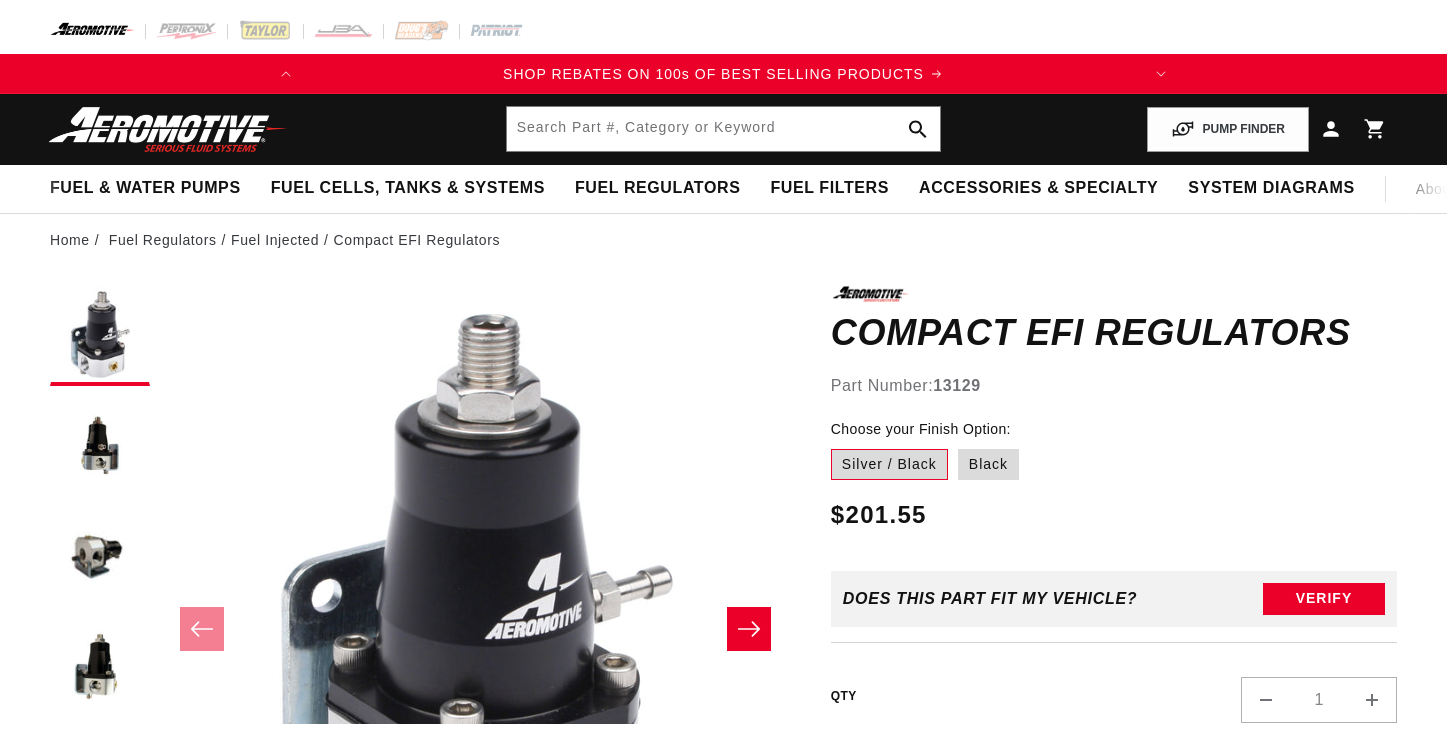 scroll, scrollTop: 0, scrollLeft: 0, axis: both 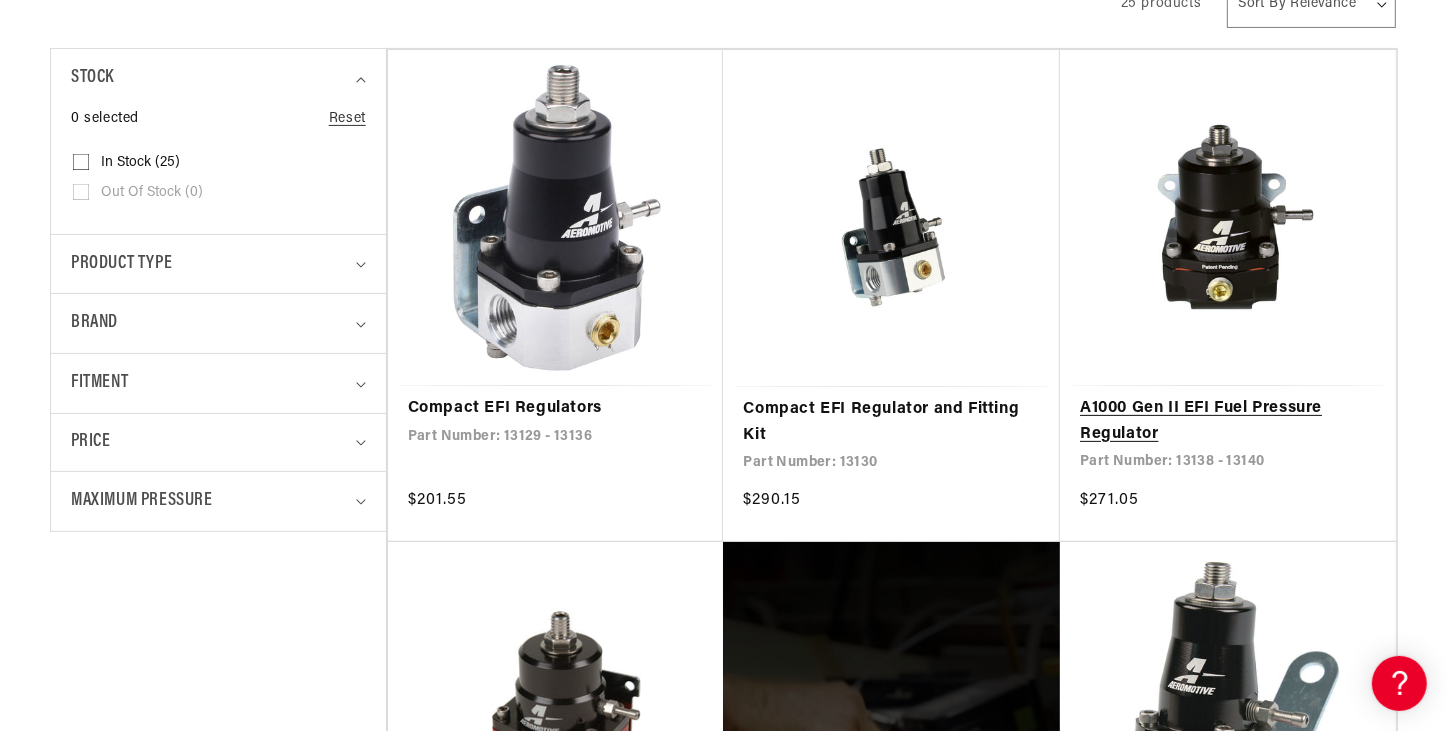 click on "A1000 Gen II EFI Fuel Pressure Regulator" at bounding box center [1228, 421] 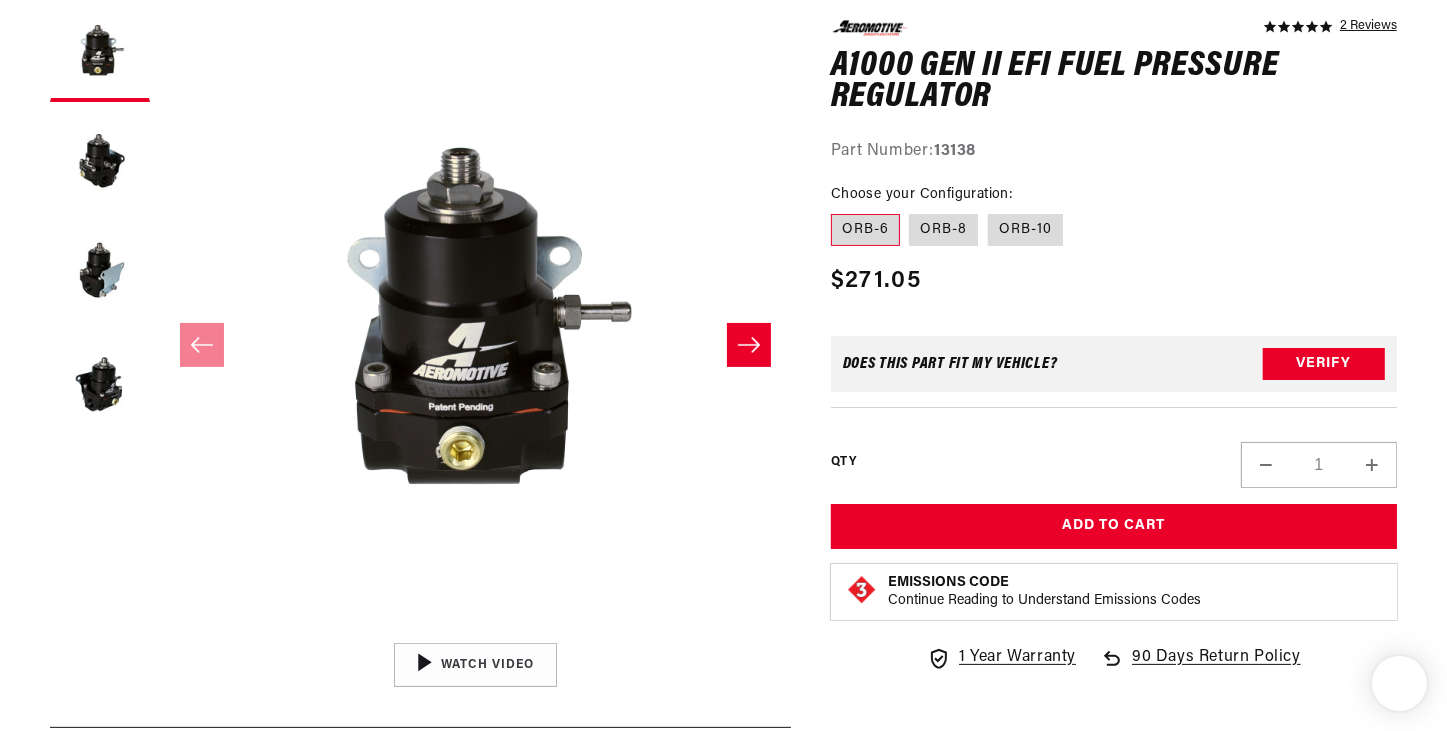 scroll, scrollTop: 300, scrollLeft: 0, axis: vertical 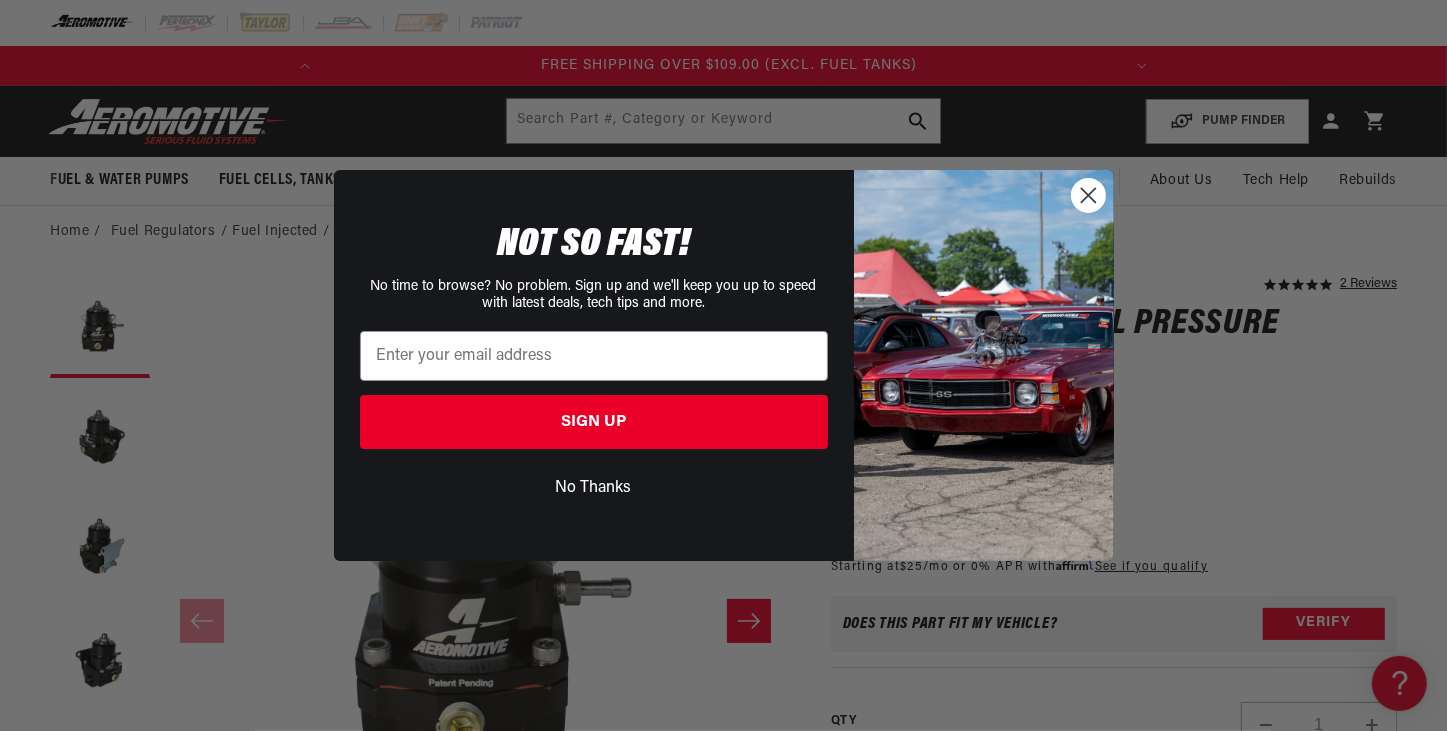 click 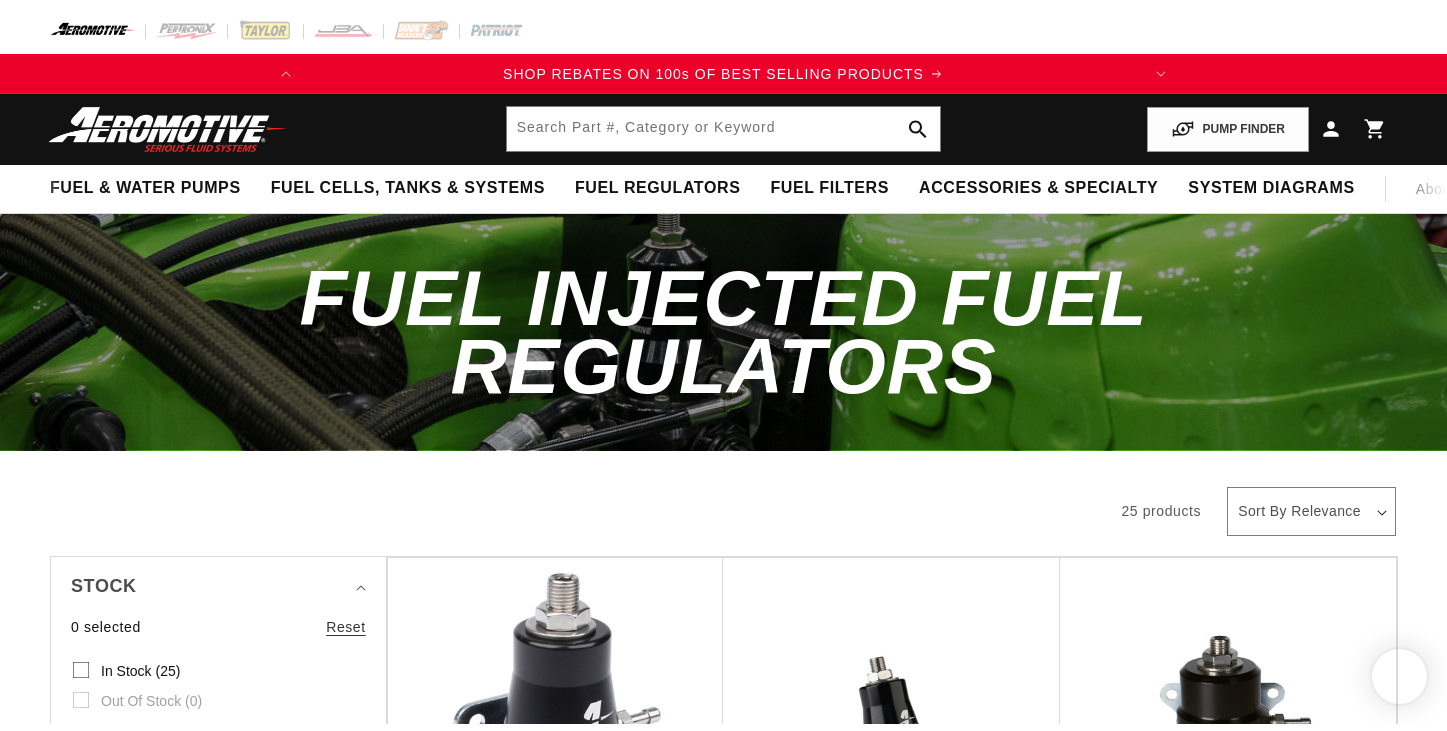 scroll, scrollTop: 0, scrollLeft: 0, axis: both 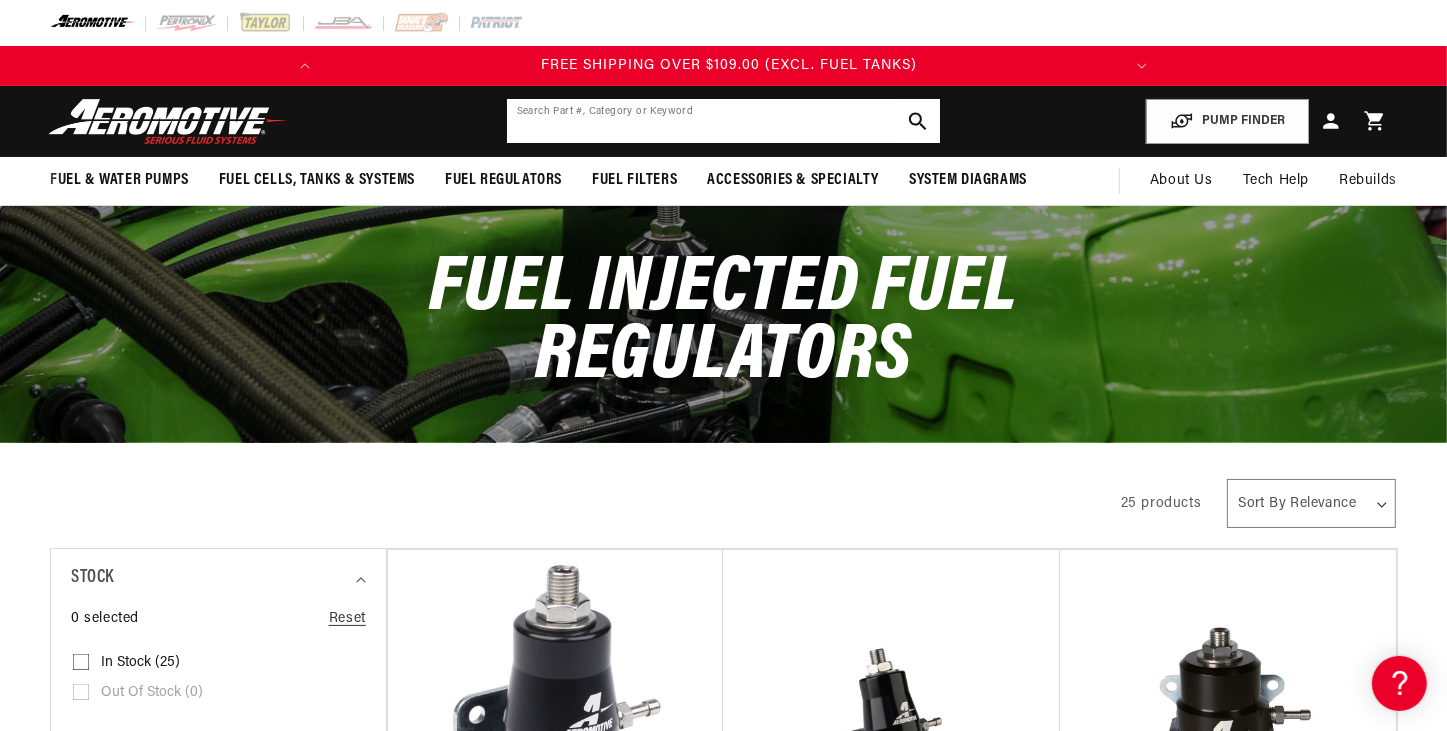 click 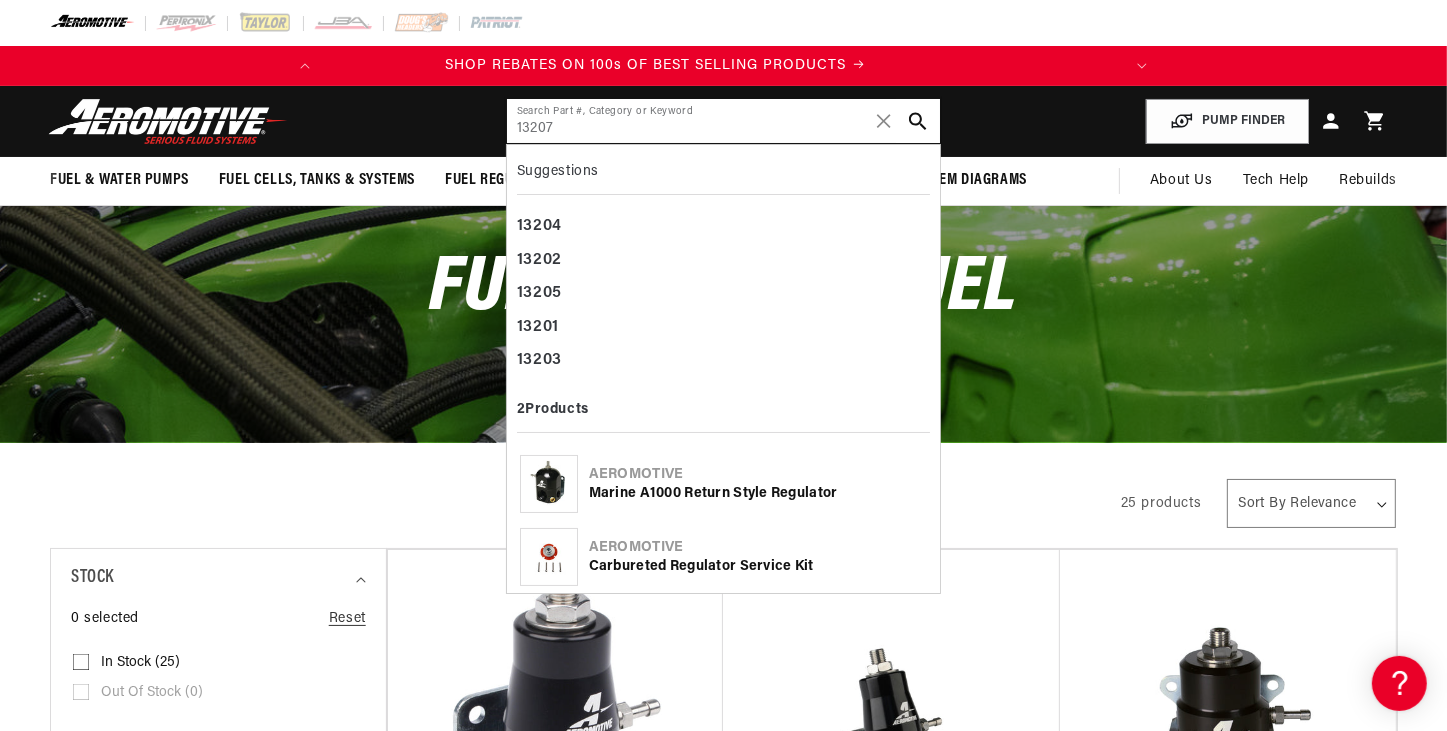 scroll, scrollTop: 0, scrollLeft: 0, axis: both 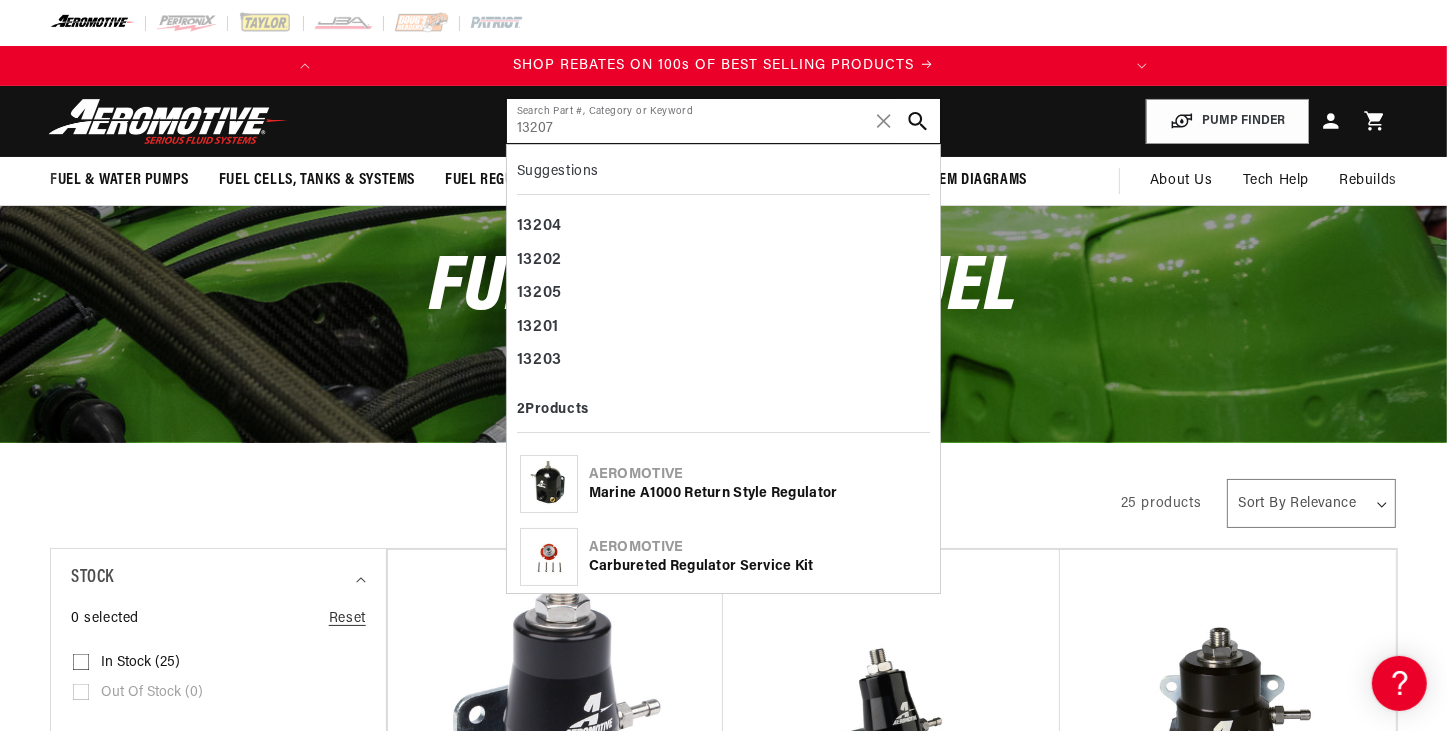 type on "13207" 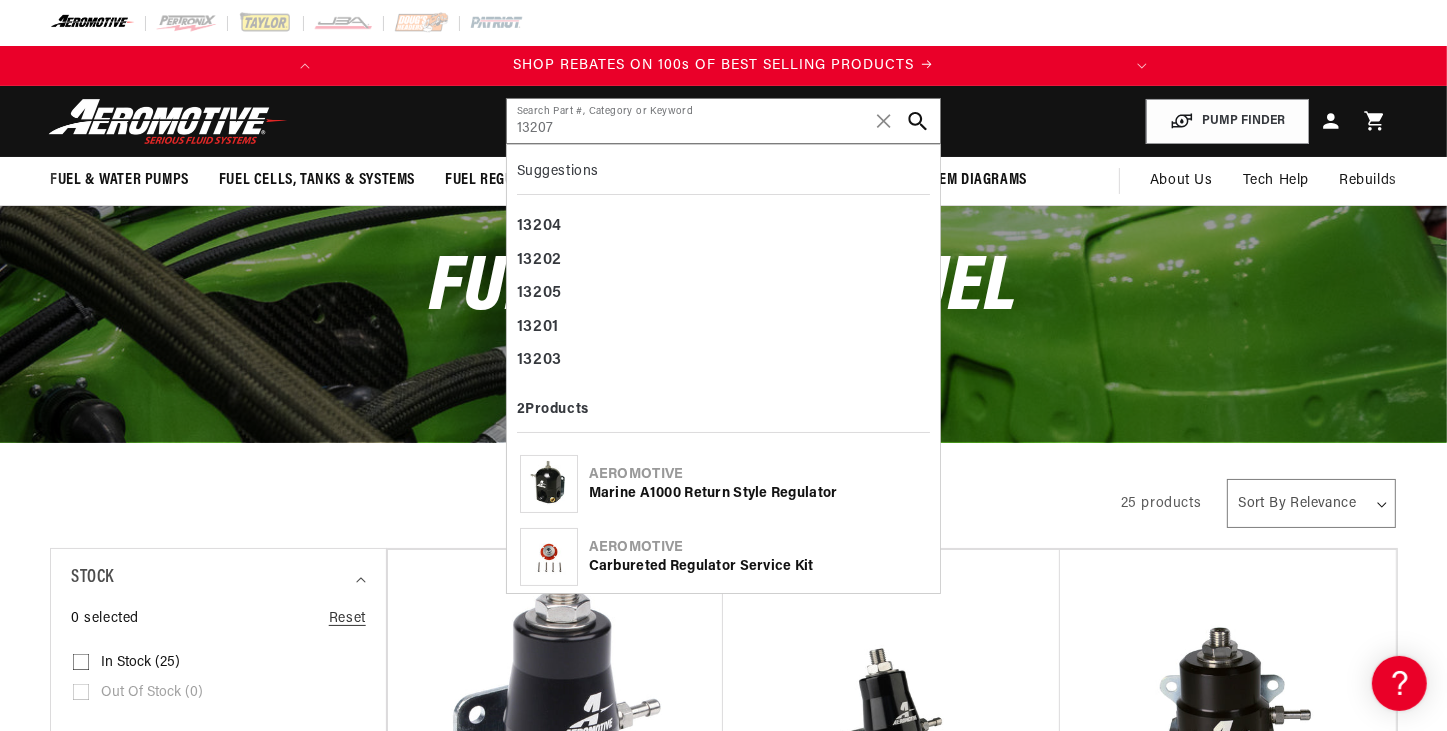 click 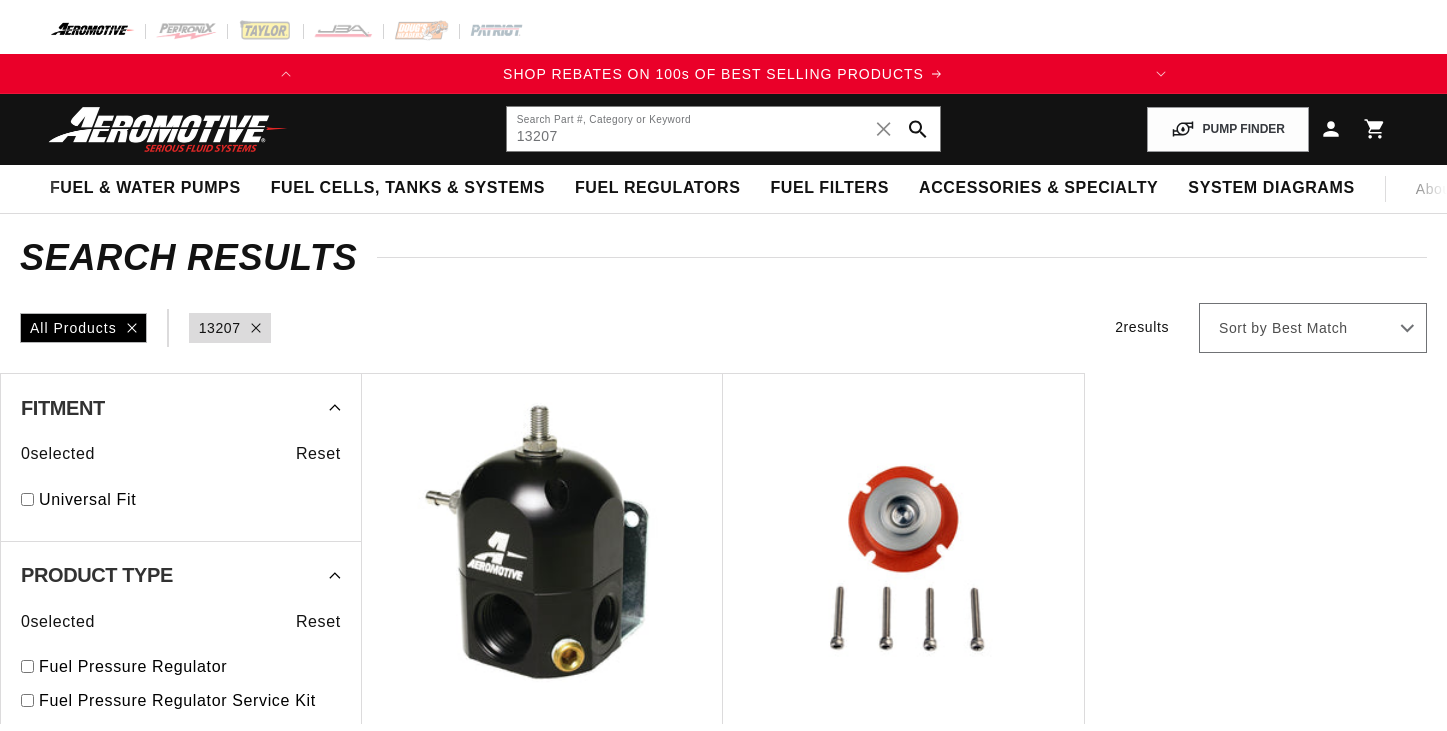 scroll, scrollTop: 0, scrollLeft: 0, axis: both 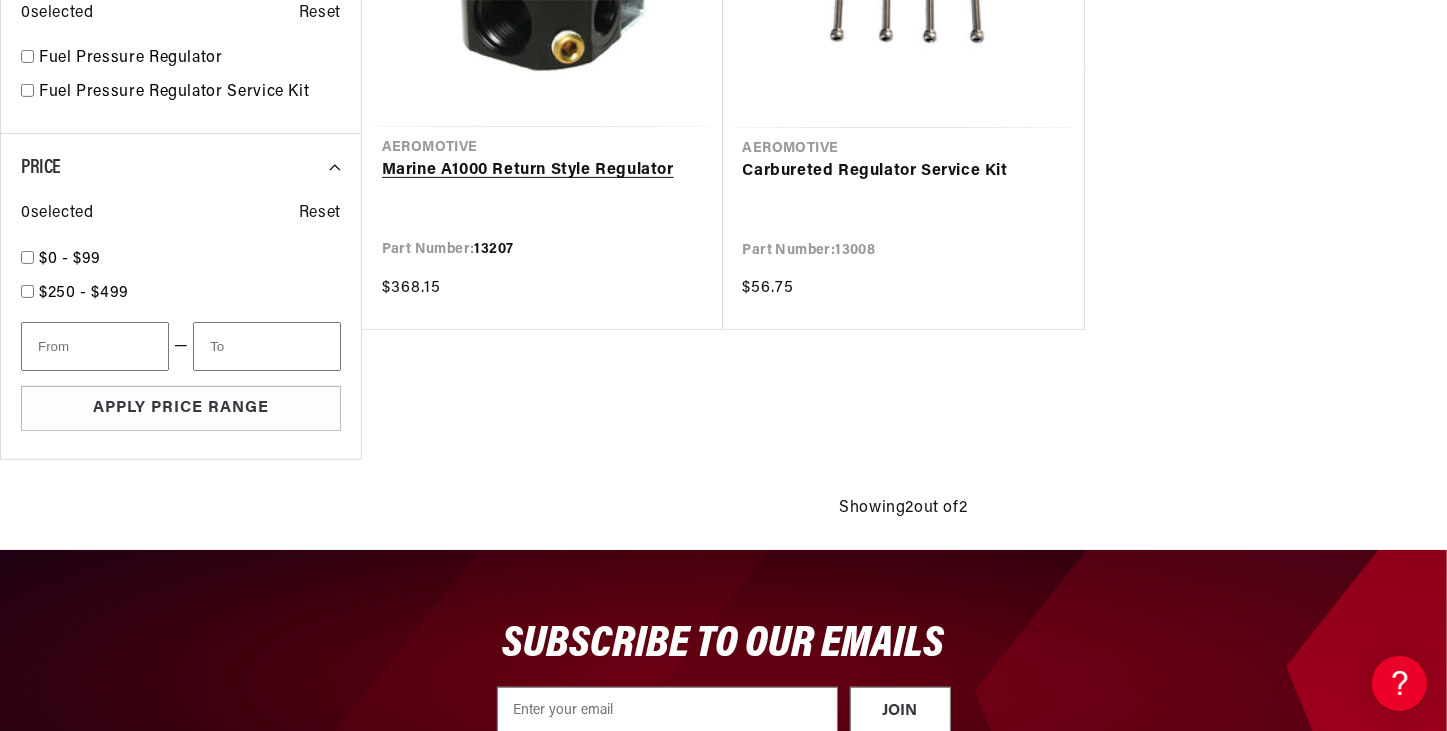 click on "Marine A1000 Return Style Regulator" at bounding box center (542, 171) 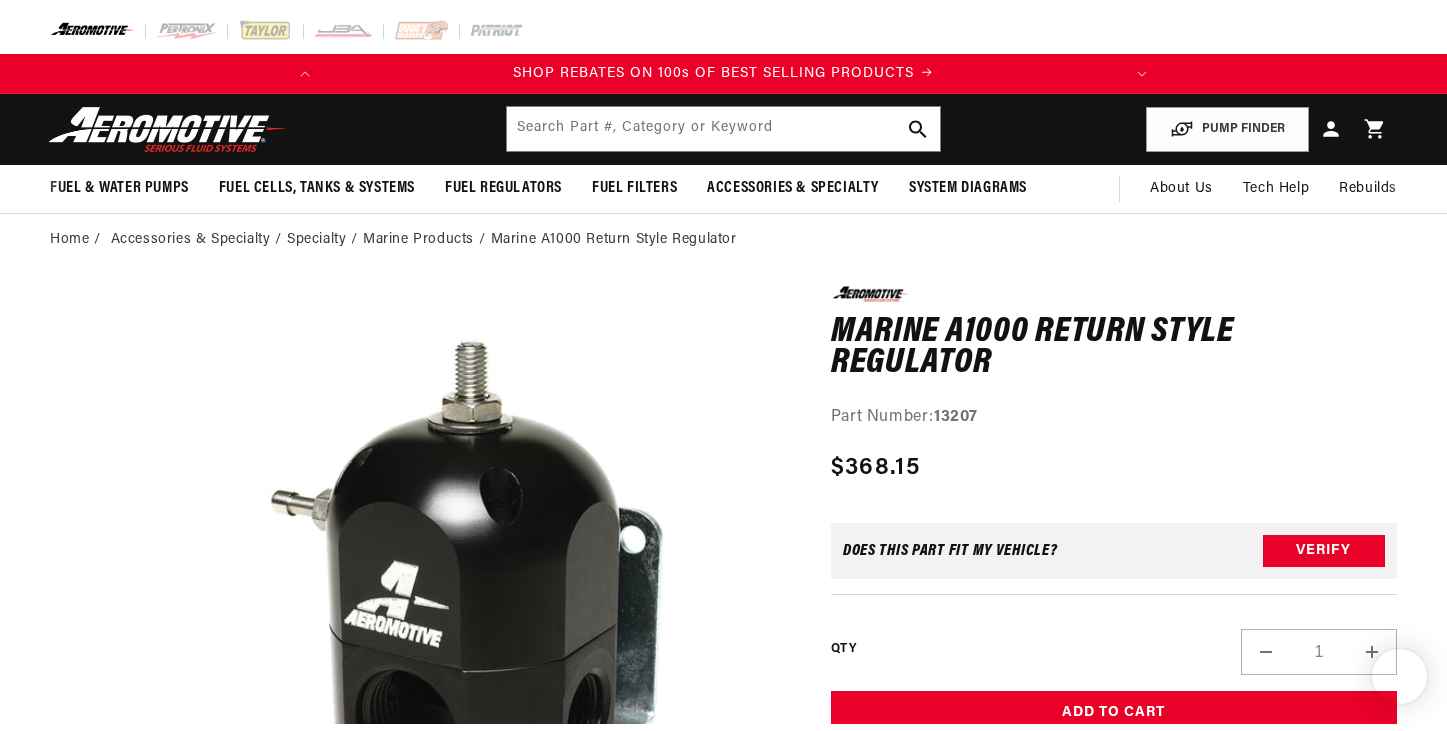 scroll, scrollTop: 0, scrollLeft: 0, axis: both 